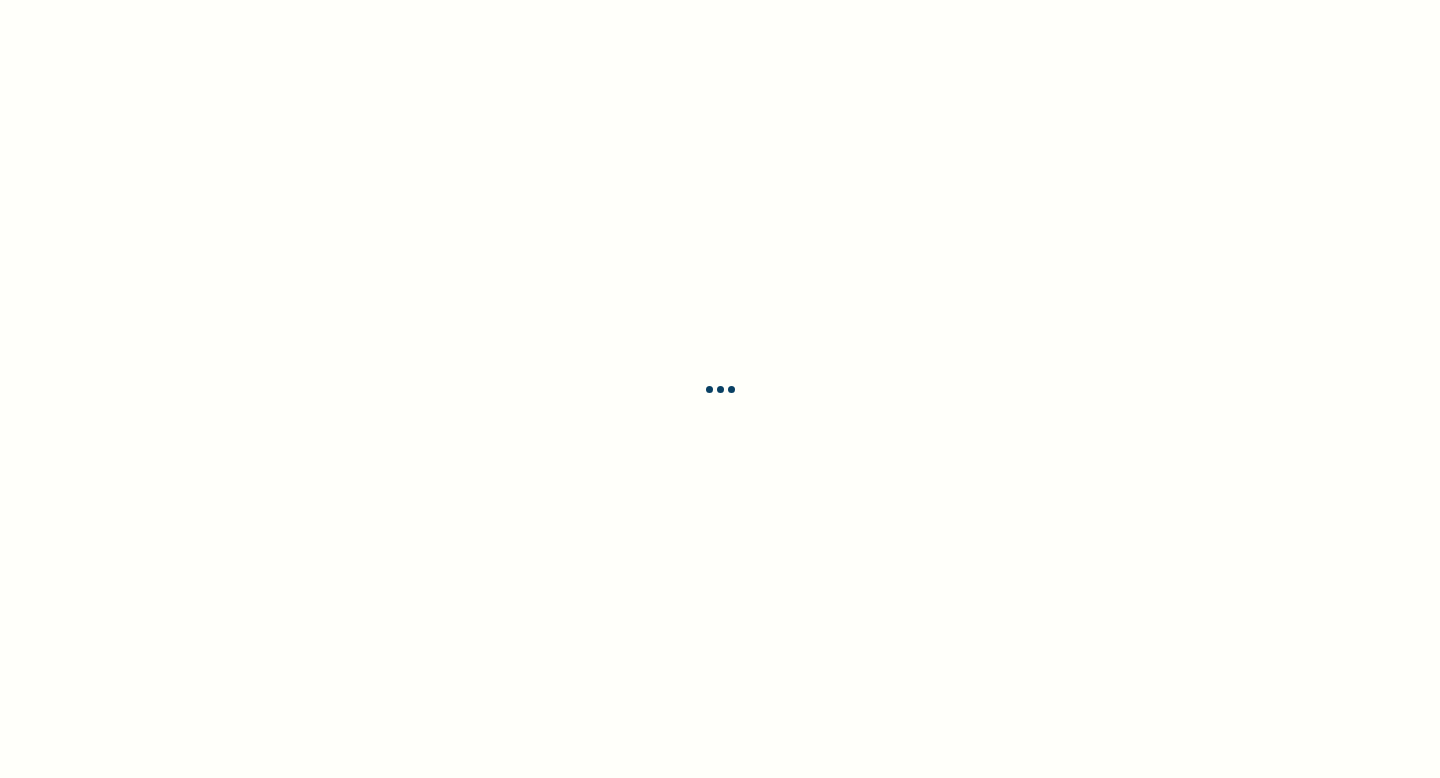 scroll, scrollTop: 0, scrollLeft: 0, axis: both 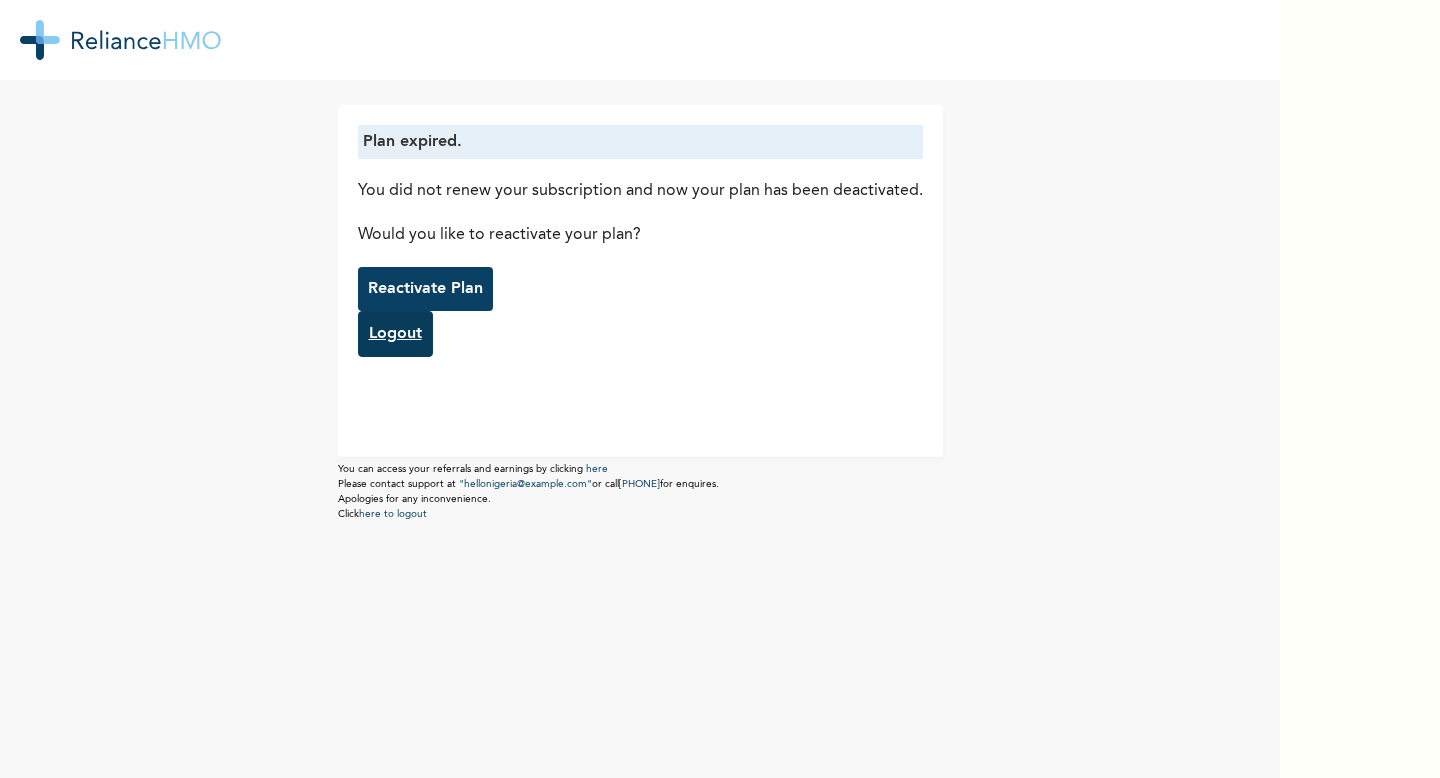 click on "Logout" at bounding box center (395, 334) 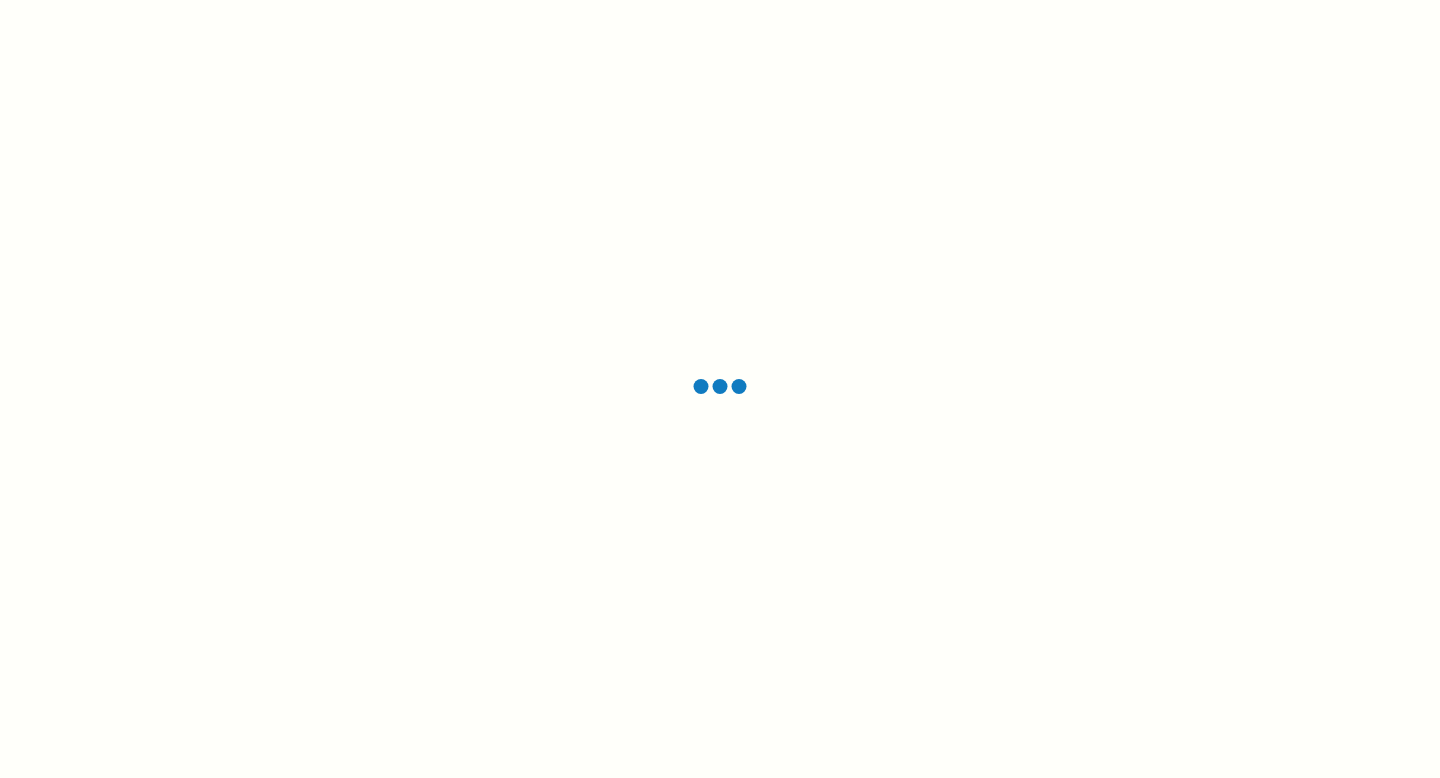 scroll, scrollTop: 0, scrollLeft: 0, axis: both 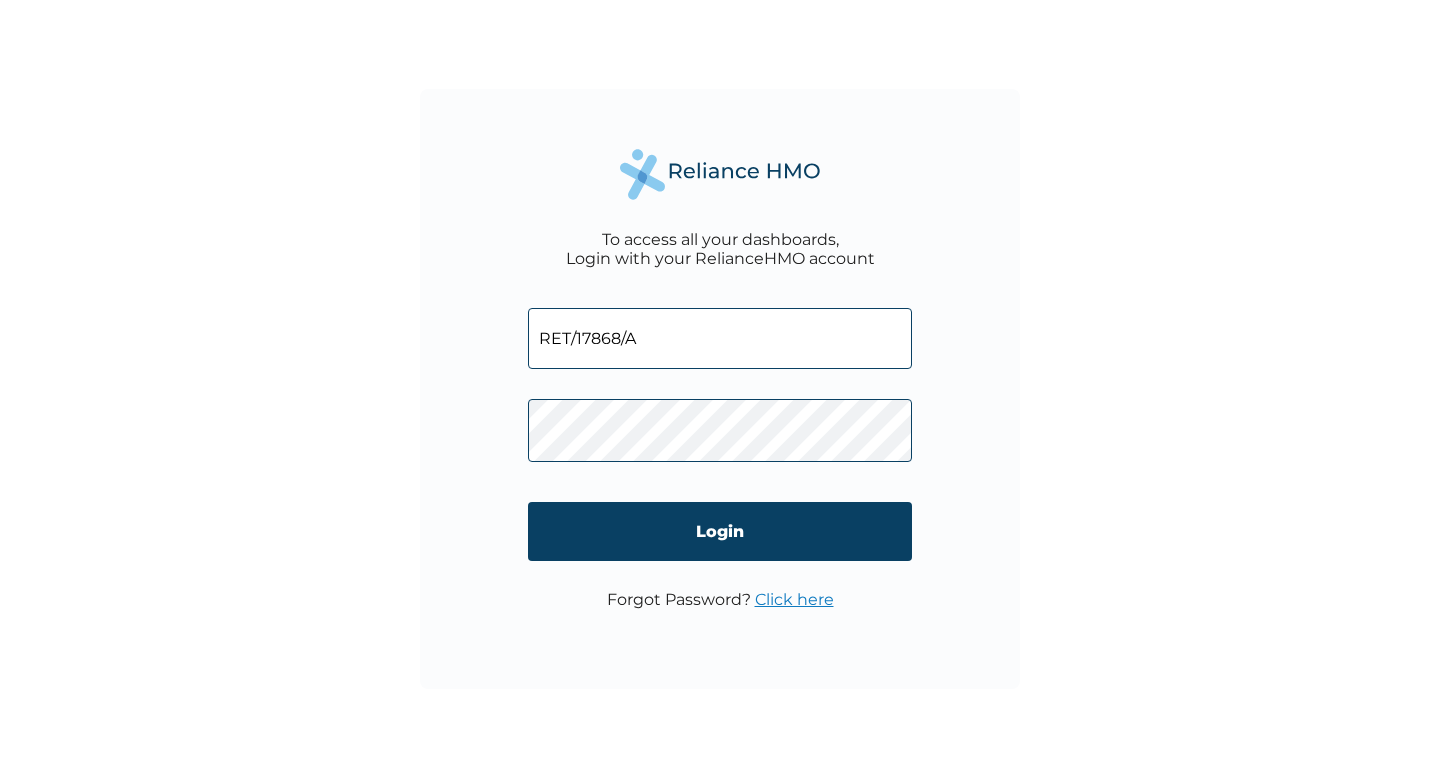 click on "RET/17868/A" at bounding box center (720, 338) 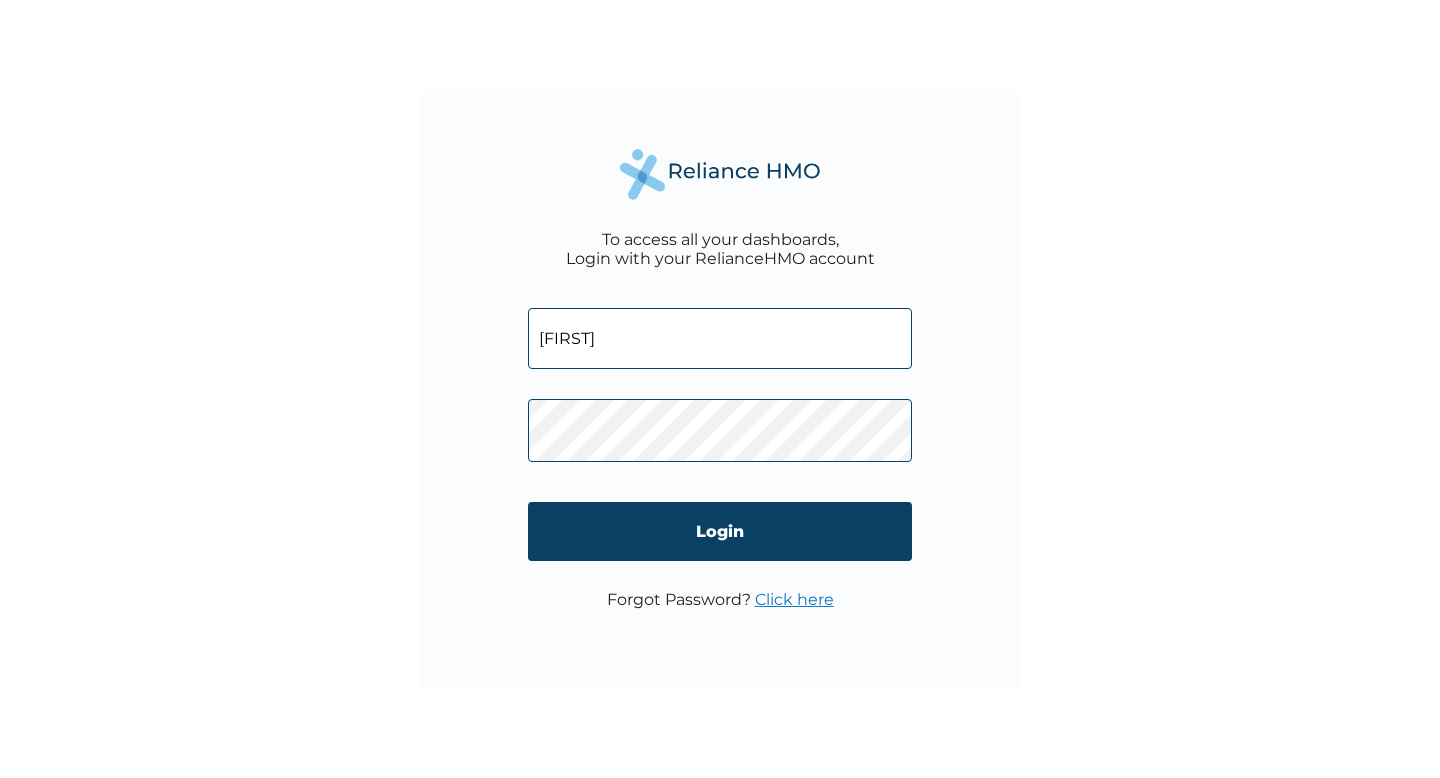 click on "Bernadette" at bounding box center (720, 338) 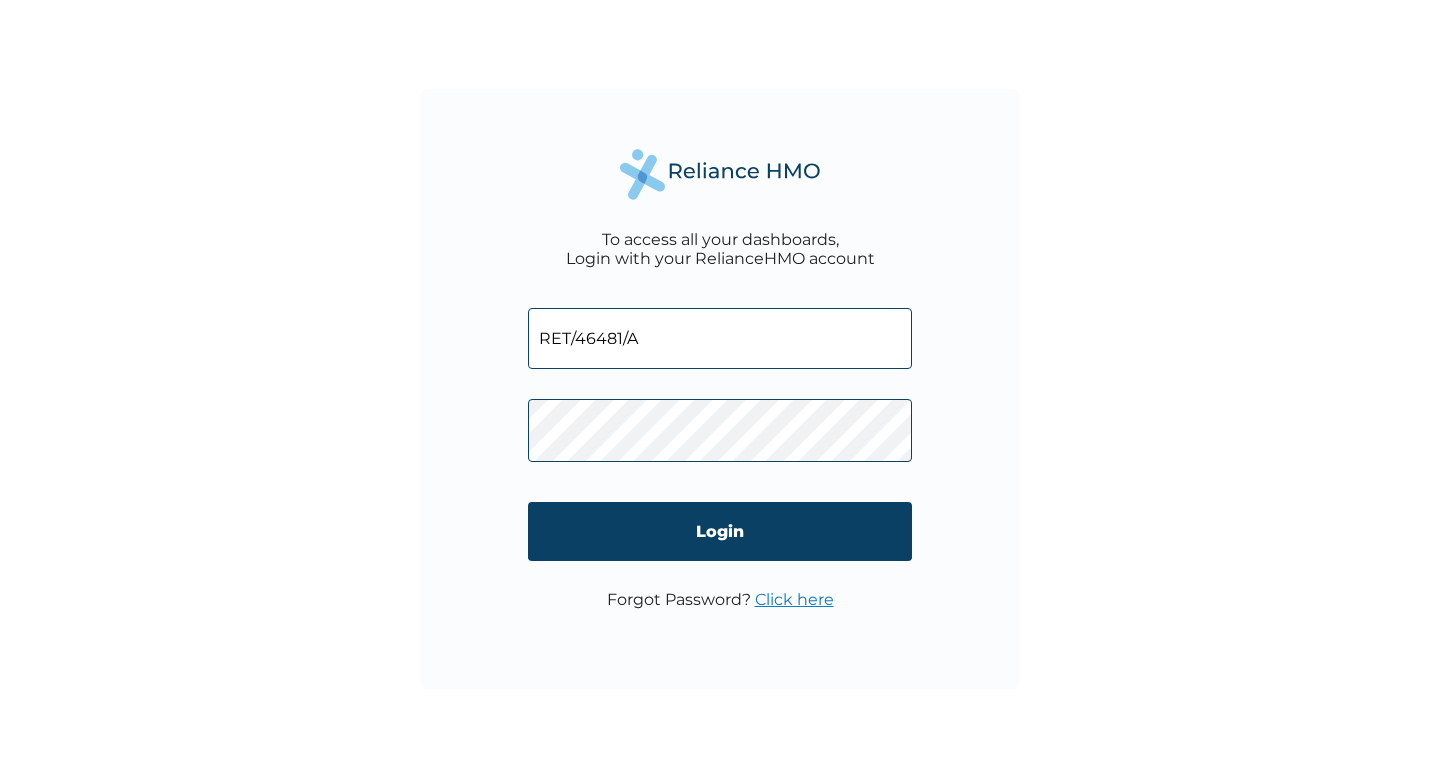 type on "RET/46481/A" 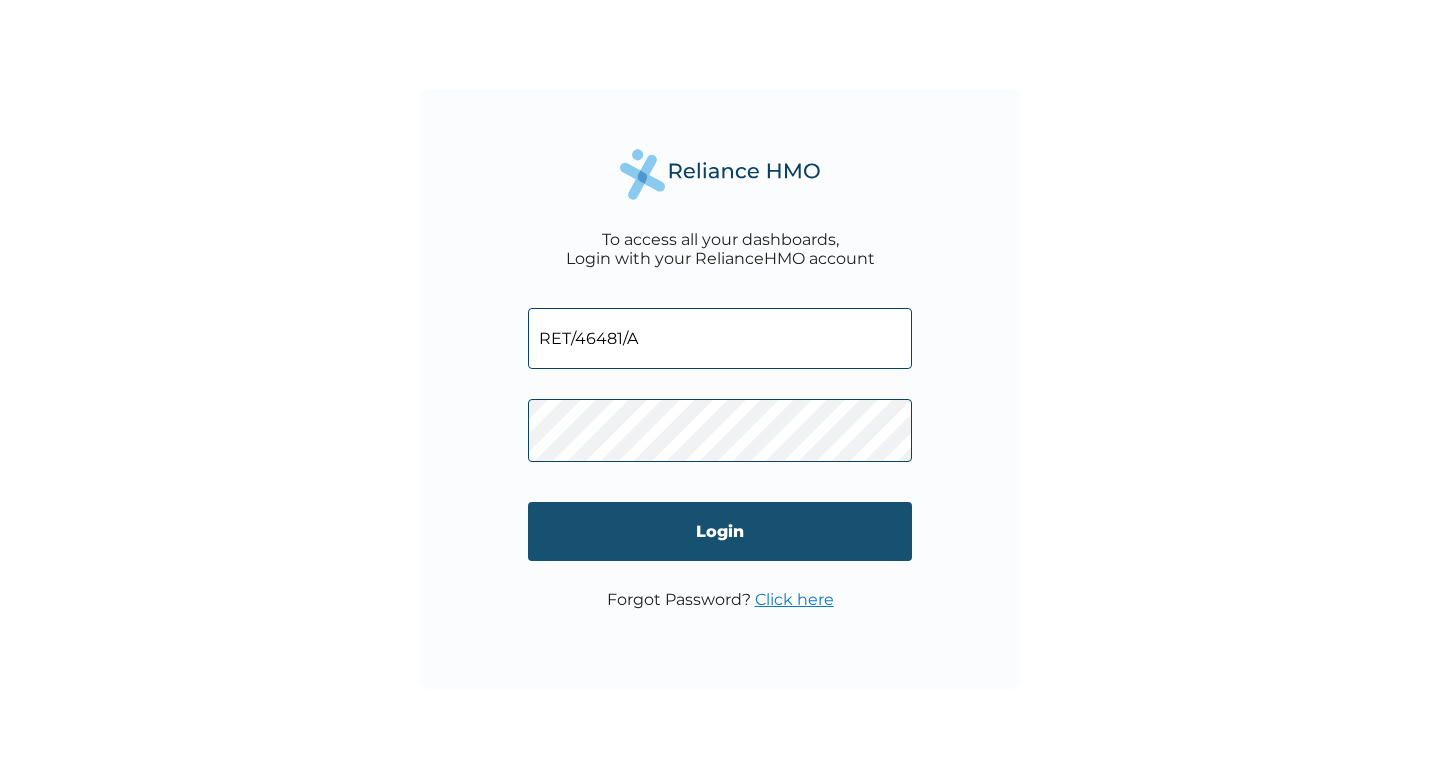 click on "Login" at bounding box center [720, 531] 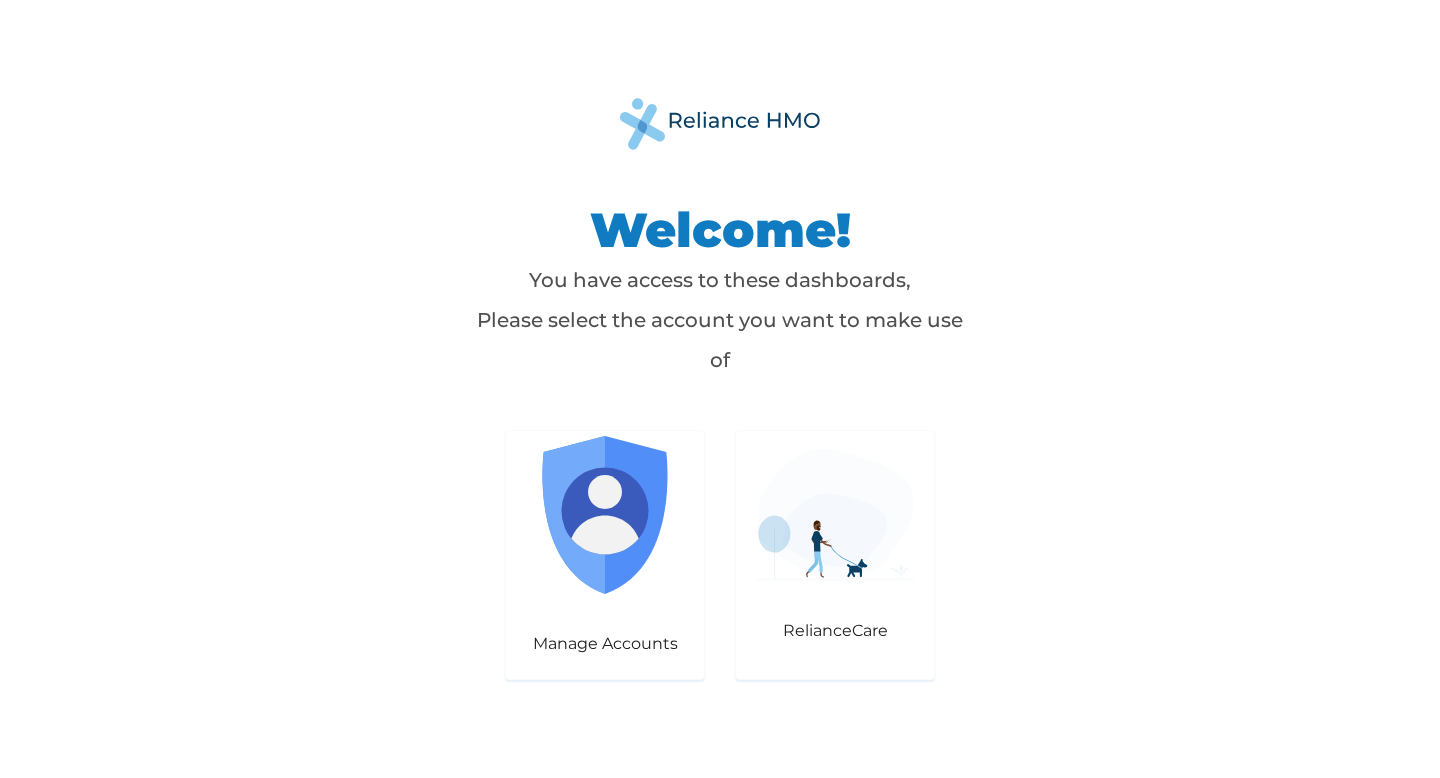 scroll, scrollTop: 0, scrollLeft: 0, axis: both 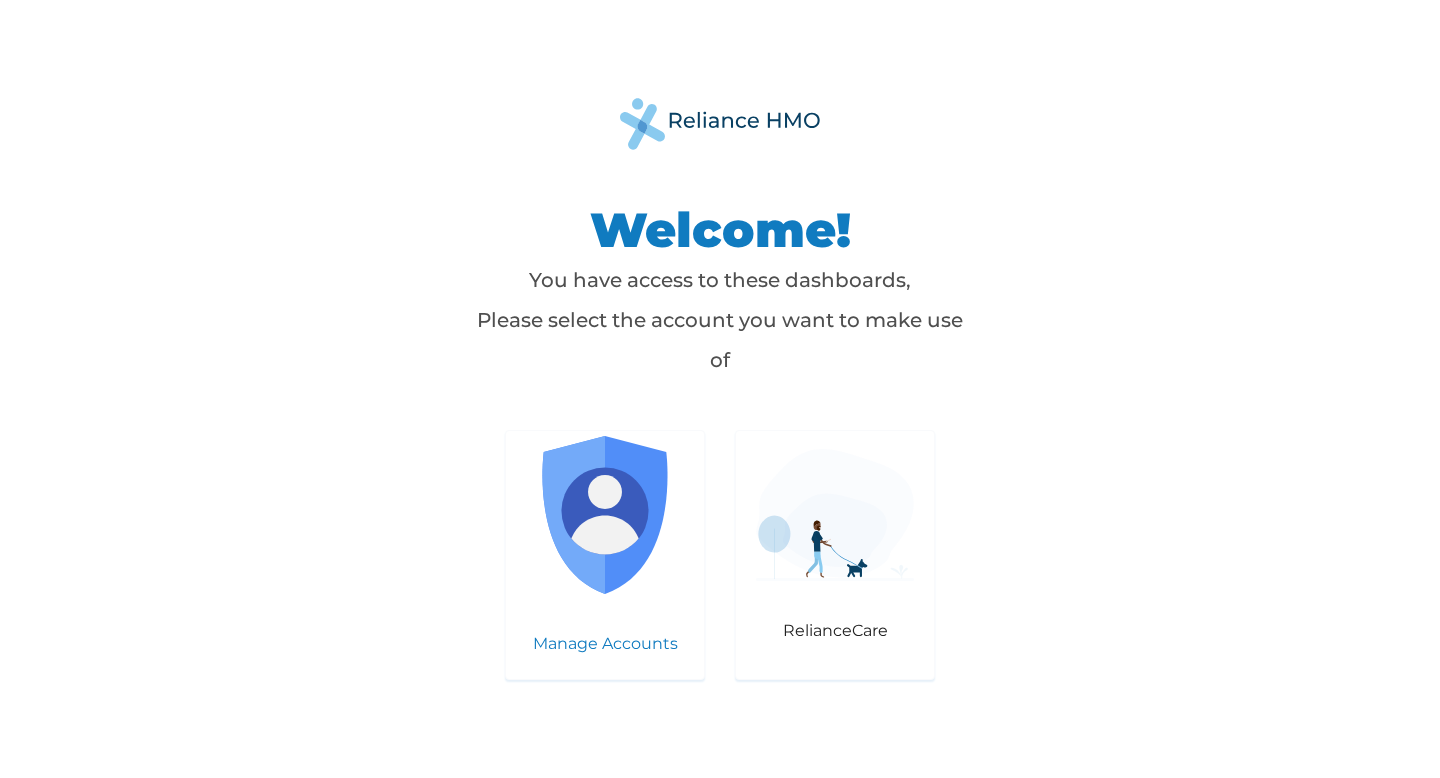 click on "Manage Accounts" at bounding box center (605, 555) 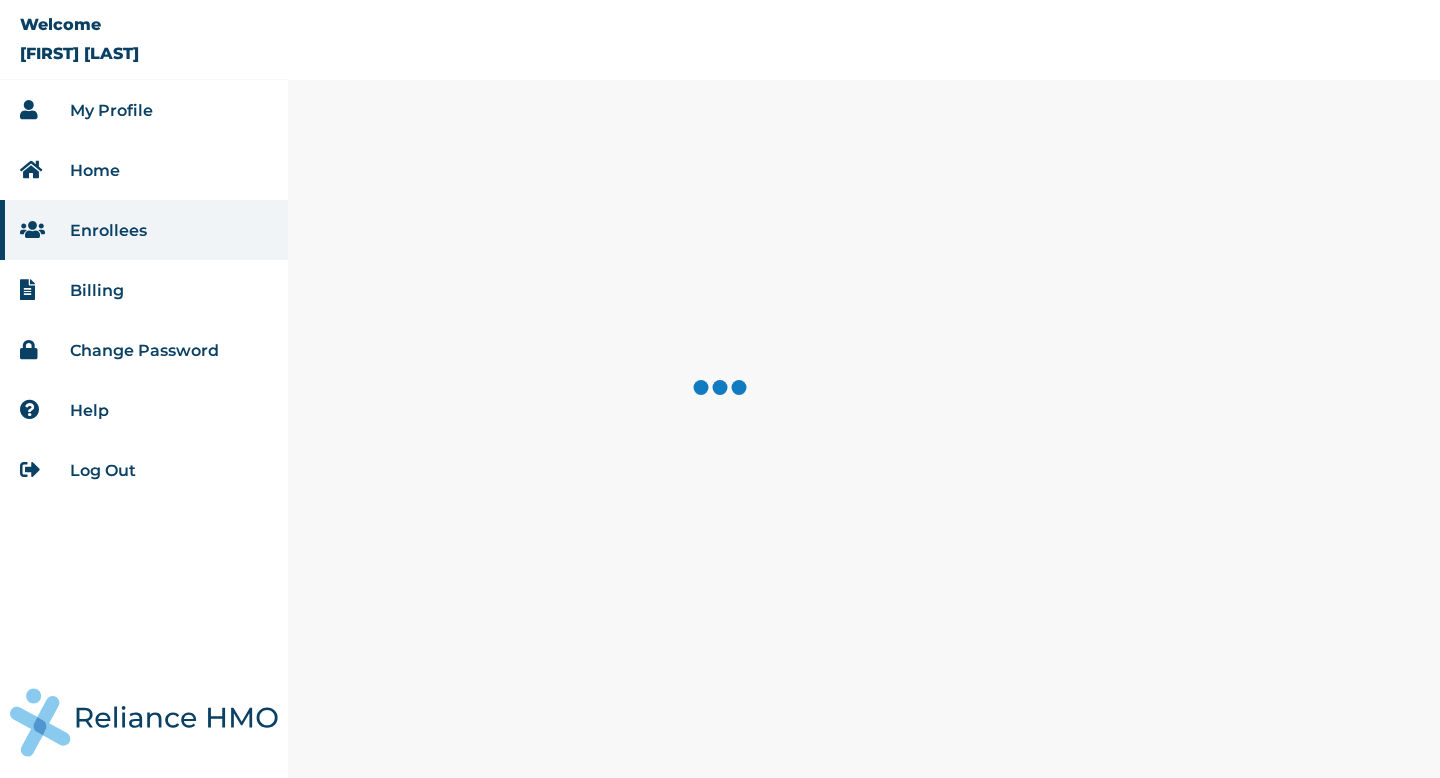 scroll, scrollTop: 0, scrollLeft: 0, axis: both 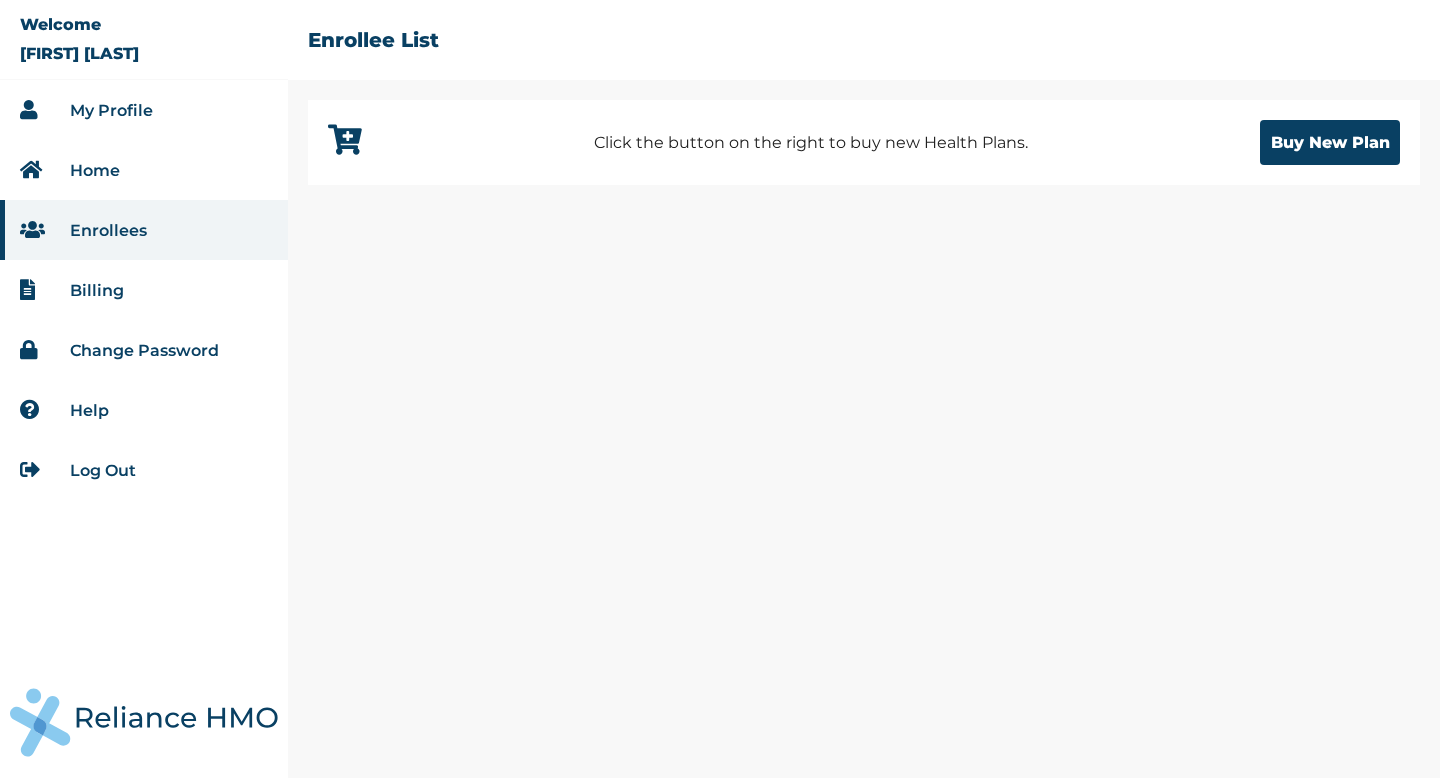 click on "My Profile" at bounding box center (111, 110) 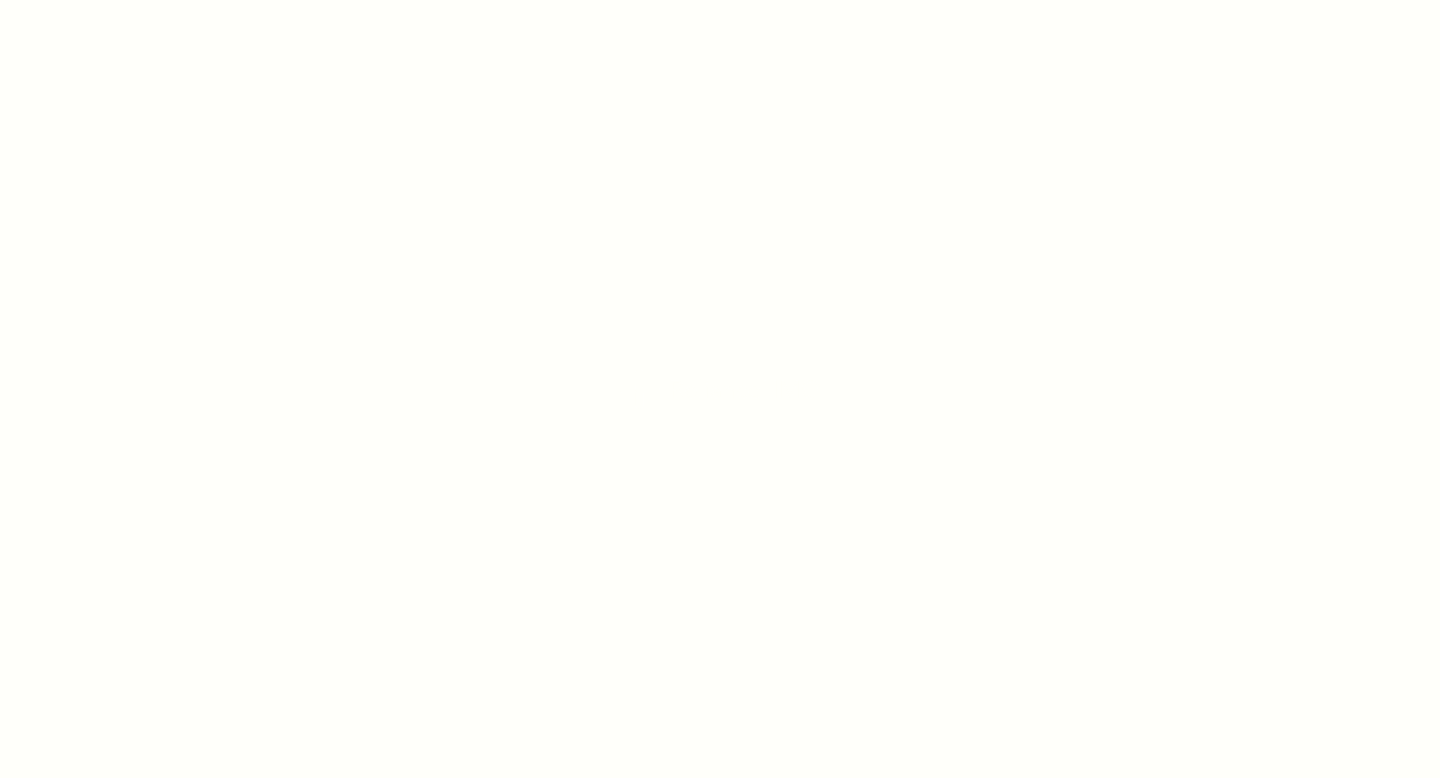 scroll, scrollTop: 0, scrollLeft: 0, axis: both 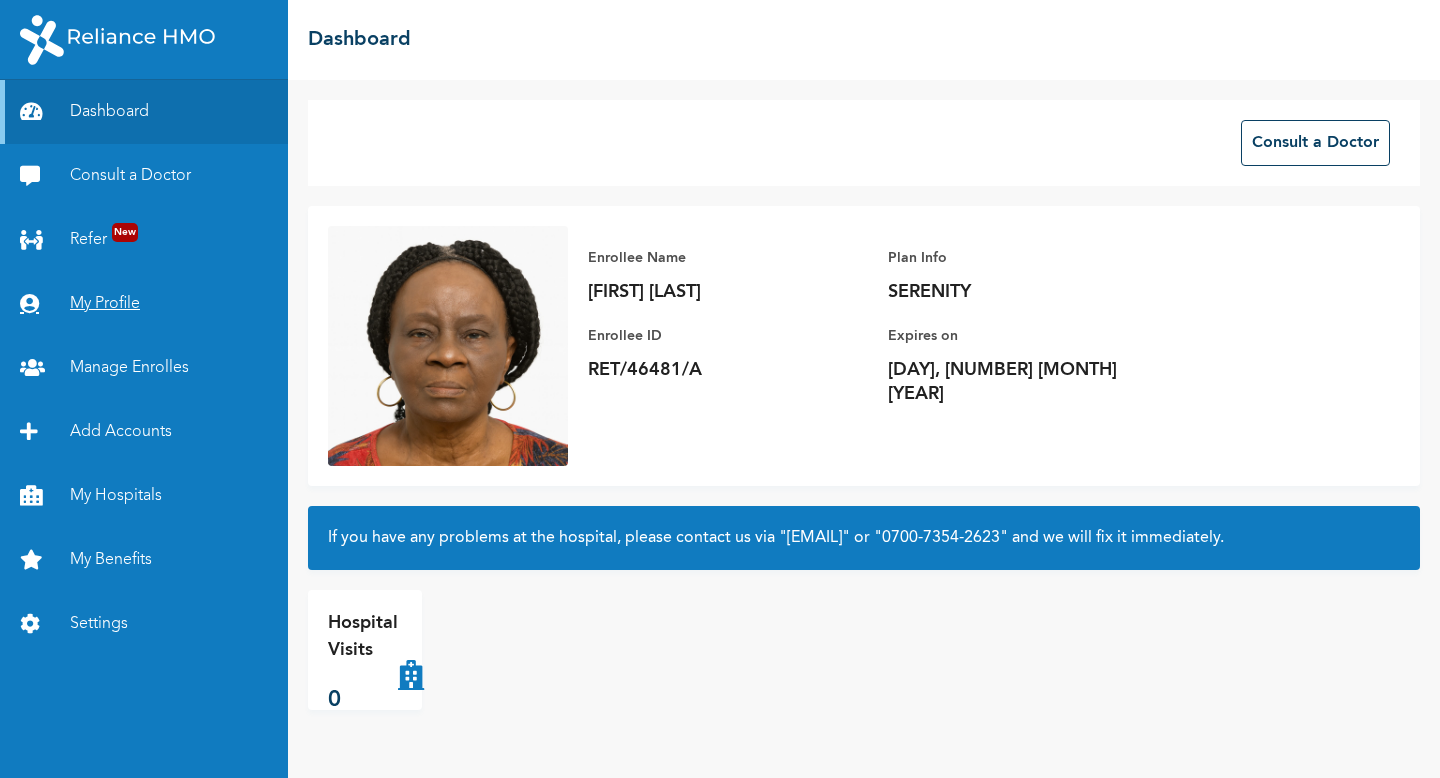 click on "My Profile" at bounding box center (144, 304) 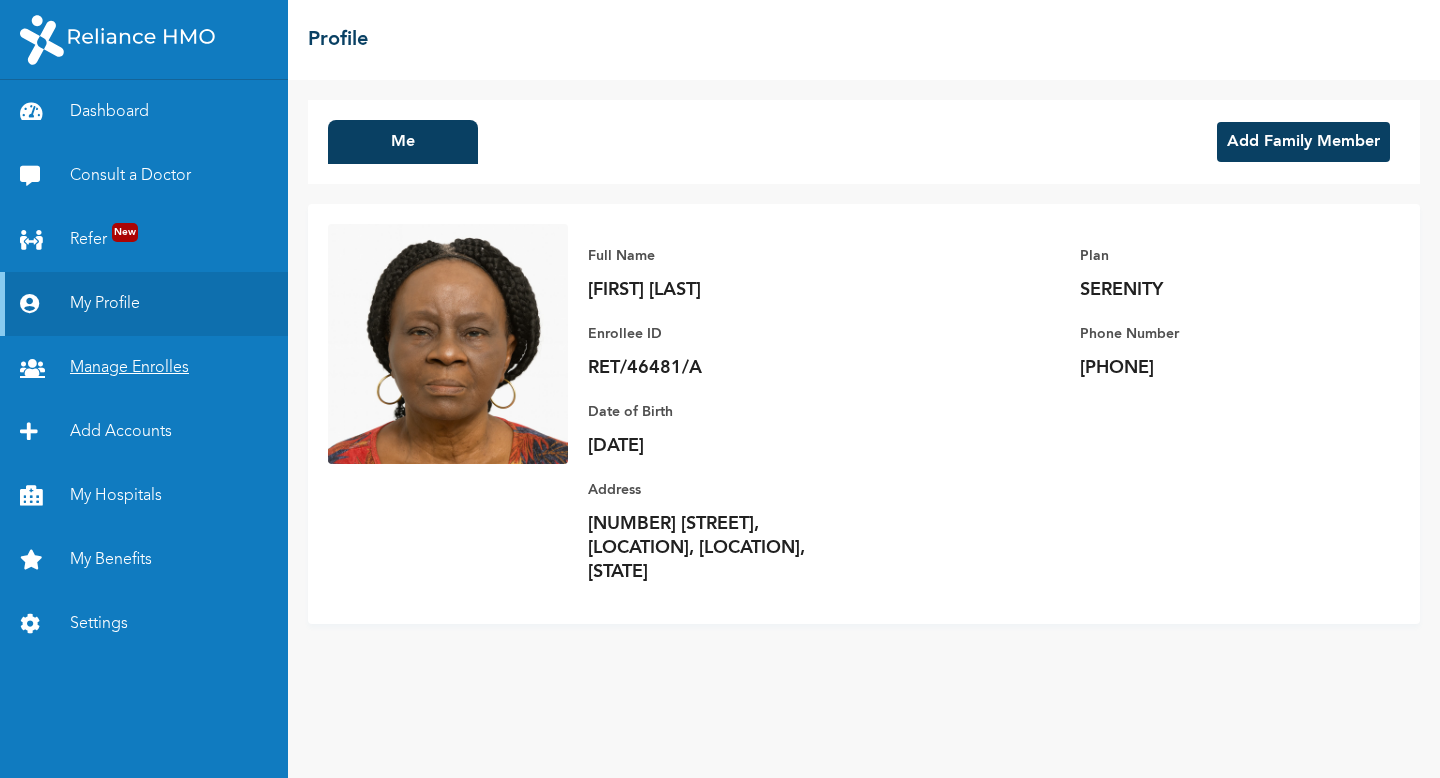 click on "Manage Enrolles" at bounding box center [144, 368] 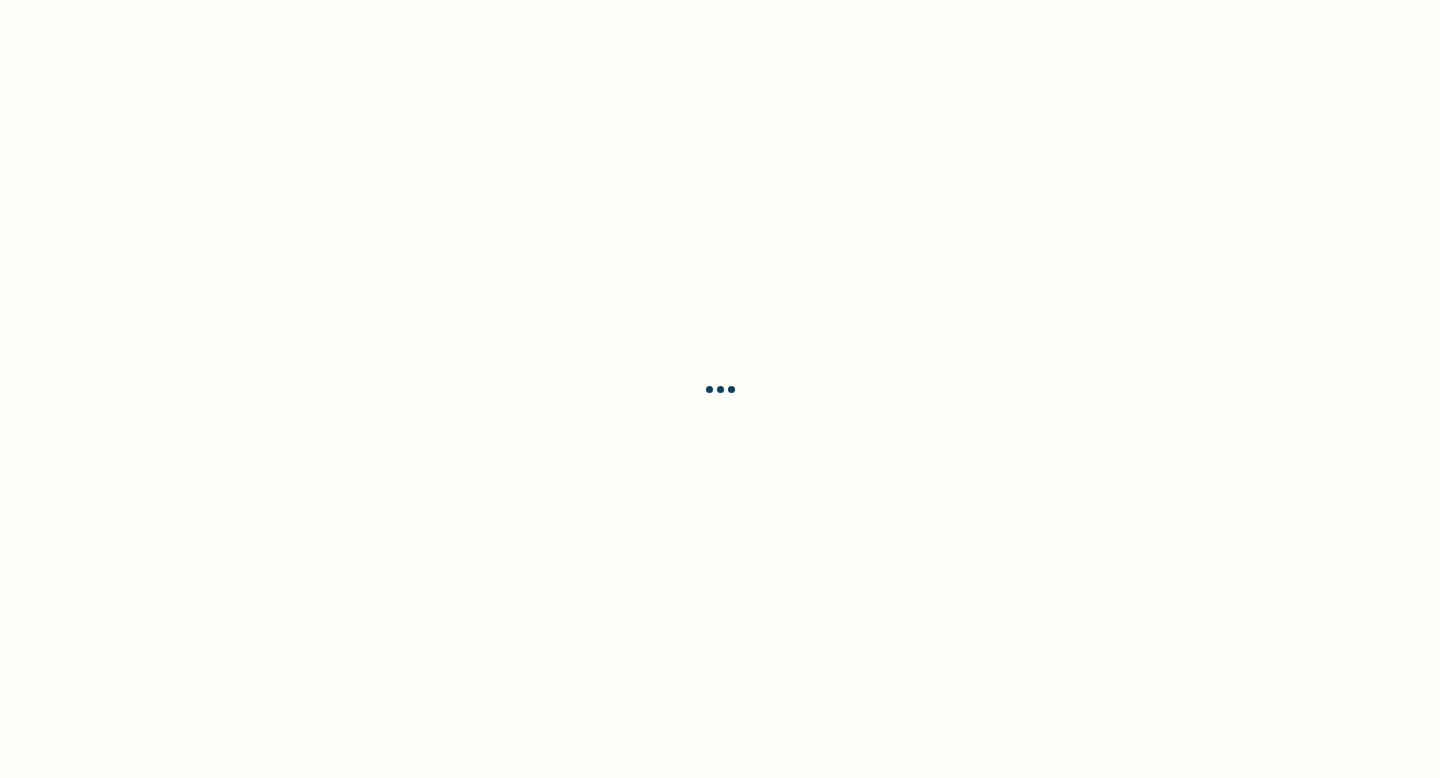 scroll, scrollTop: 0, scrollLeft: 0, axis: both 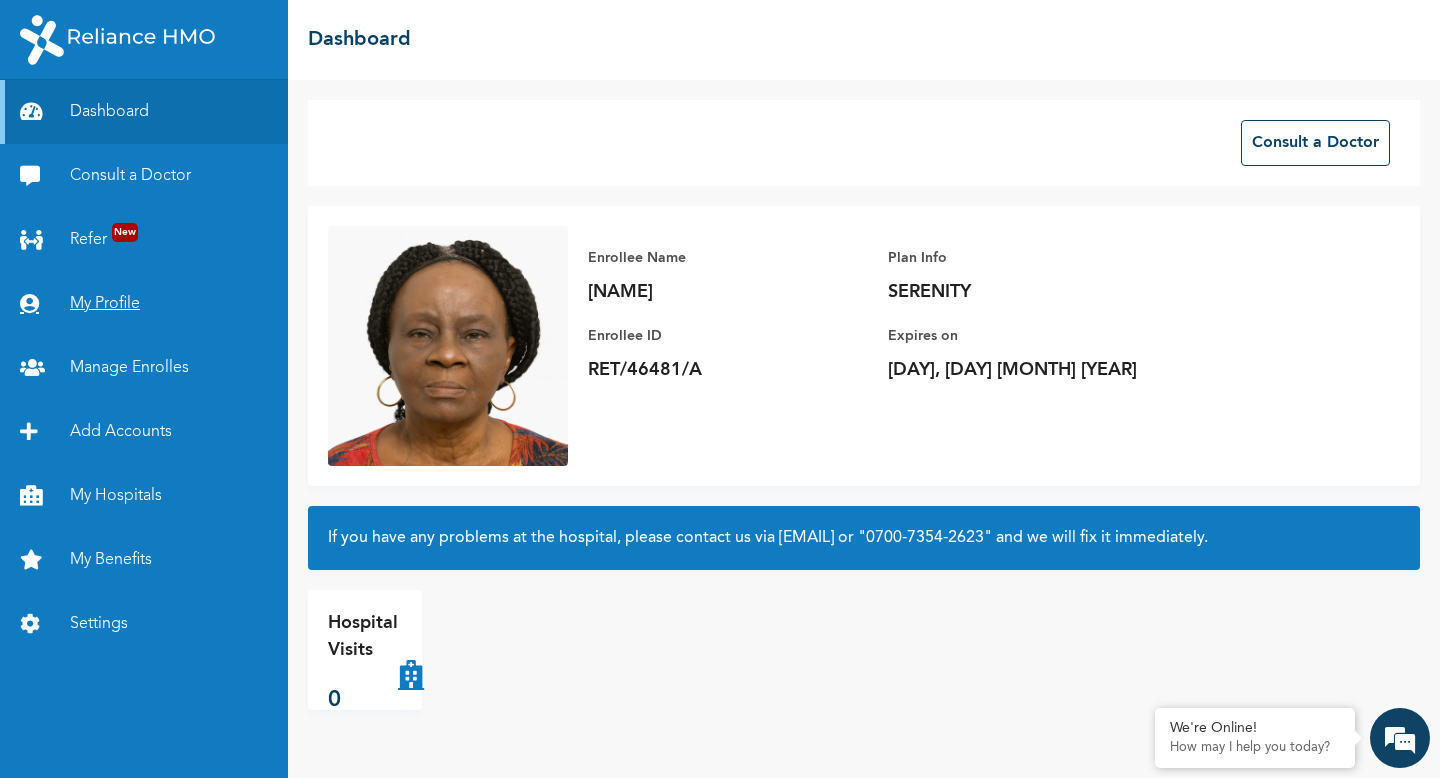 click on "My Profile" at bounding box center [144, 304] 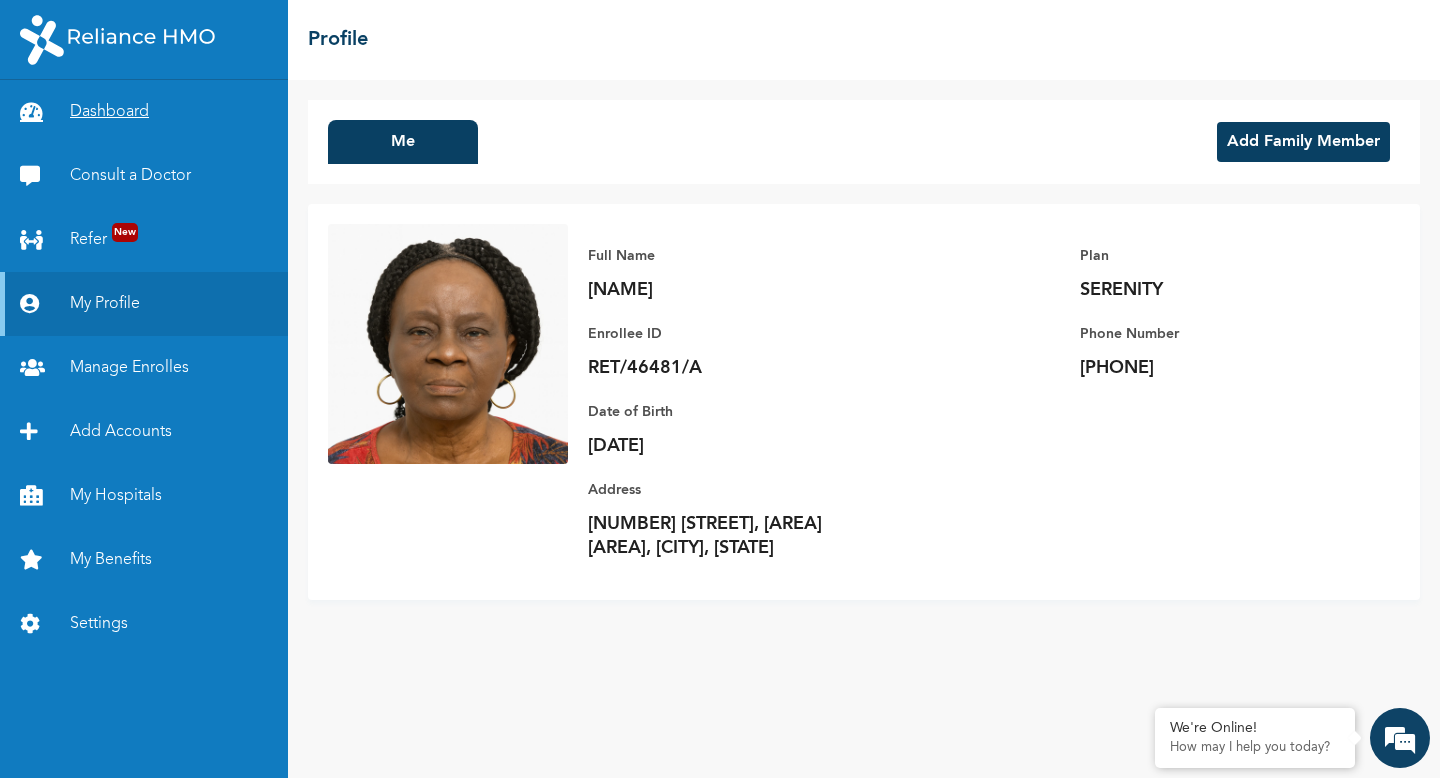 click on "Dashboard" at bounding box center (144, 112) 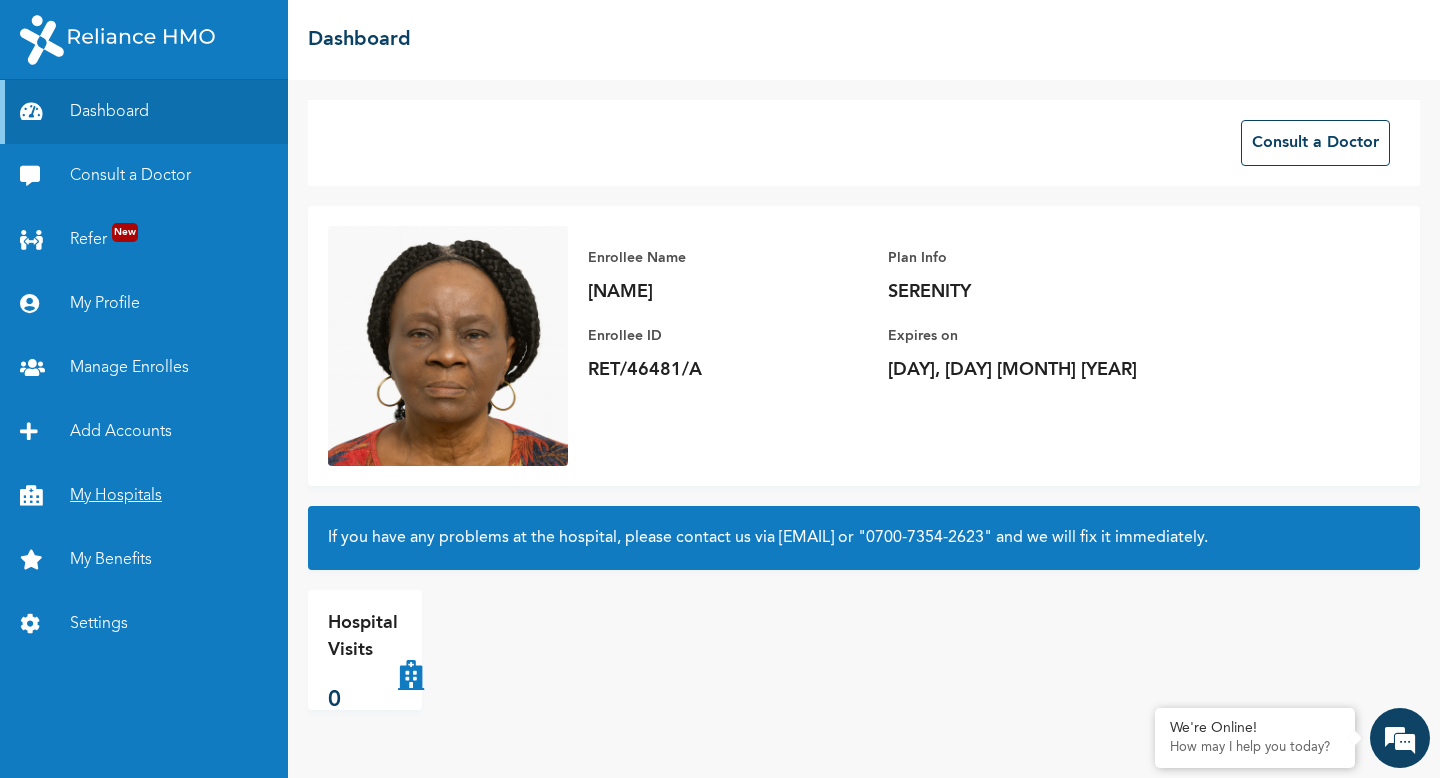 click on "My Hospitals" at bounding box center (144, 496) 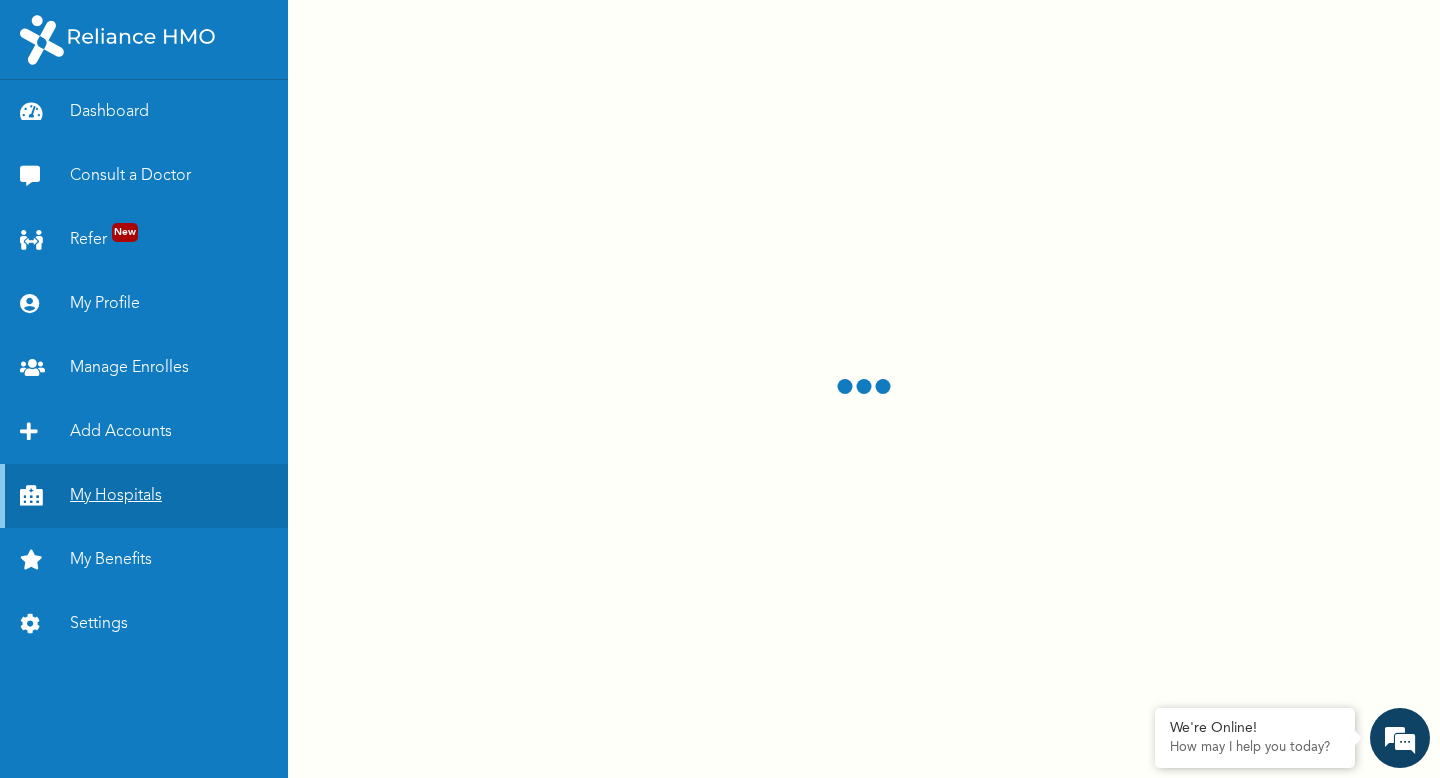 scroll, scrollTop: 0, scrollLeft: 0, axis: both 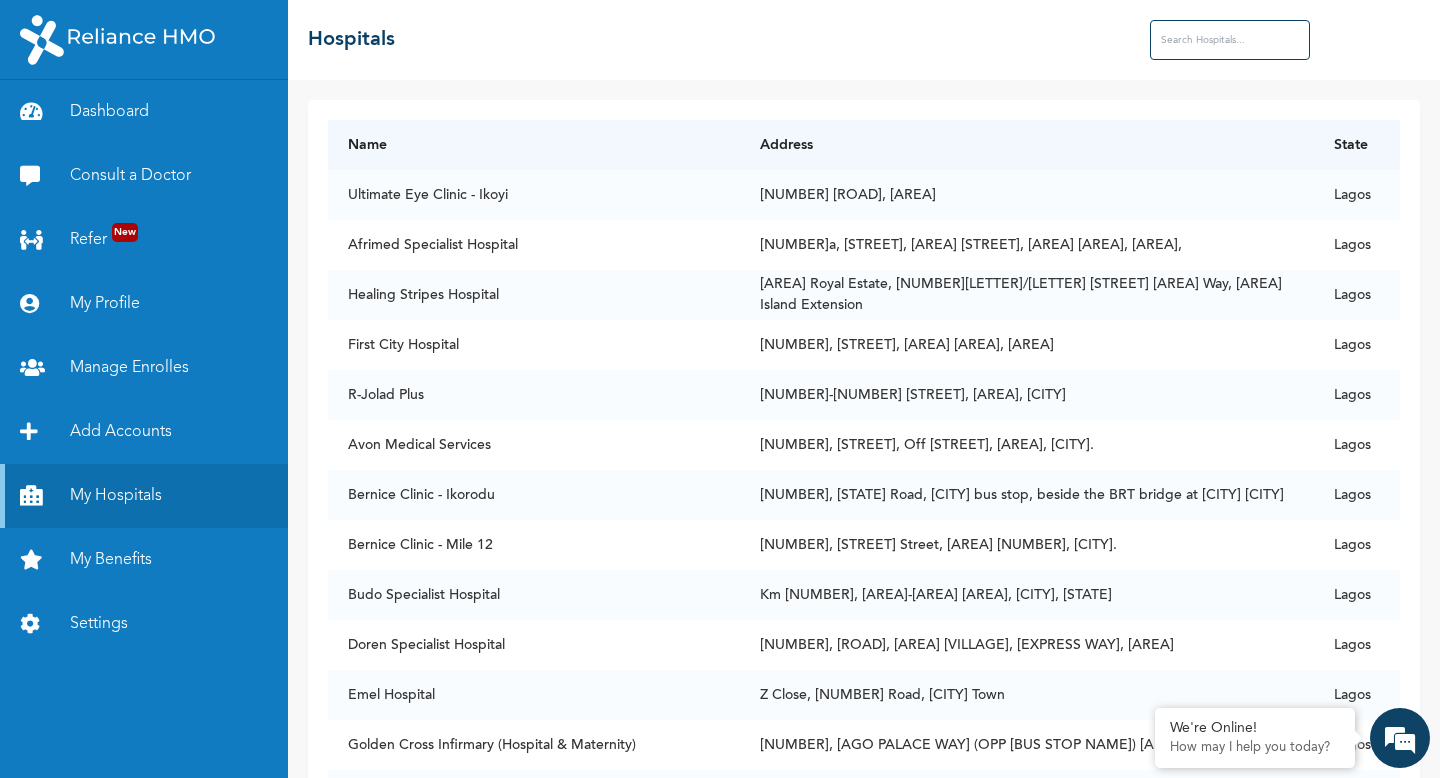 click at bounding box center [1230, 40] 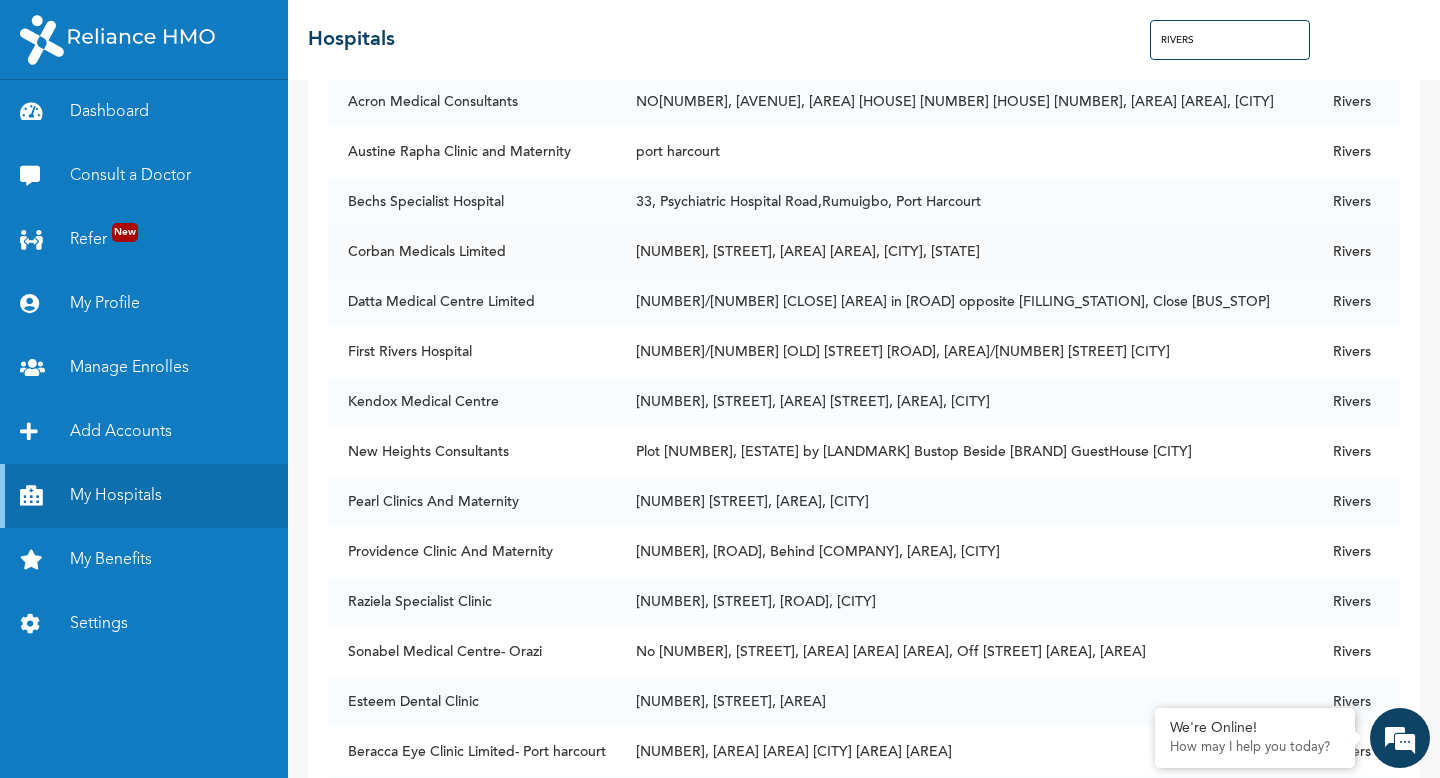 scroll, scrollTop: 0, scrollLeft: 0, axis: both 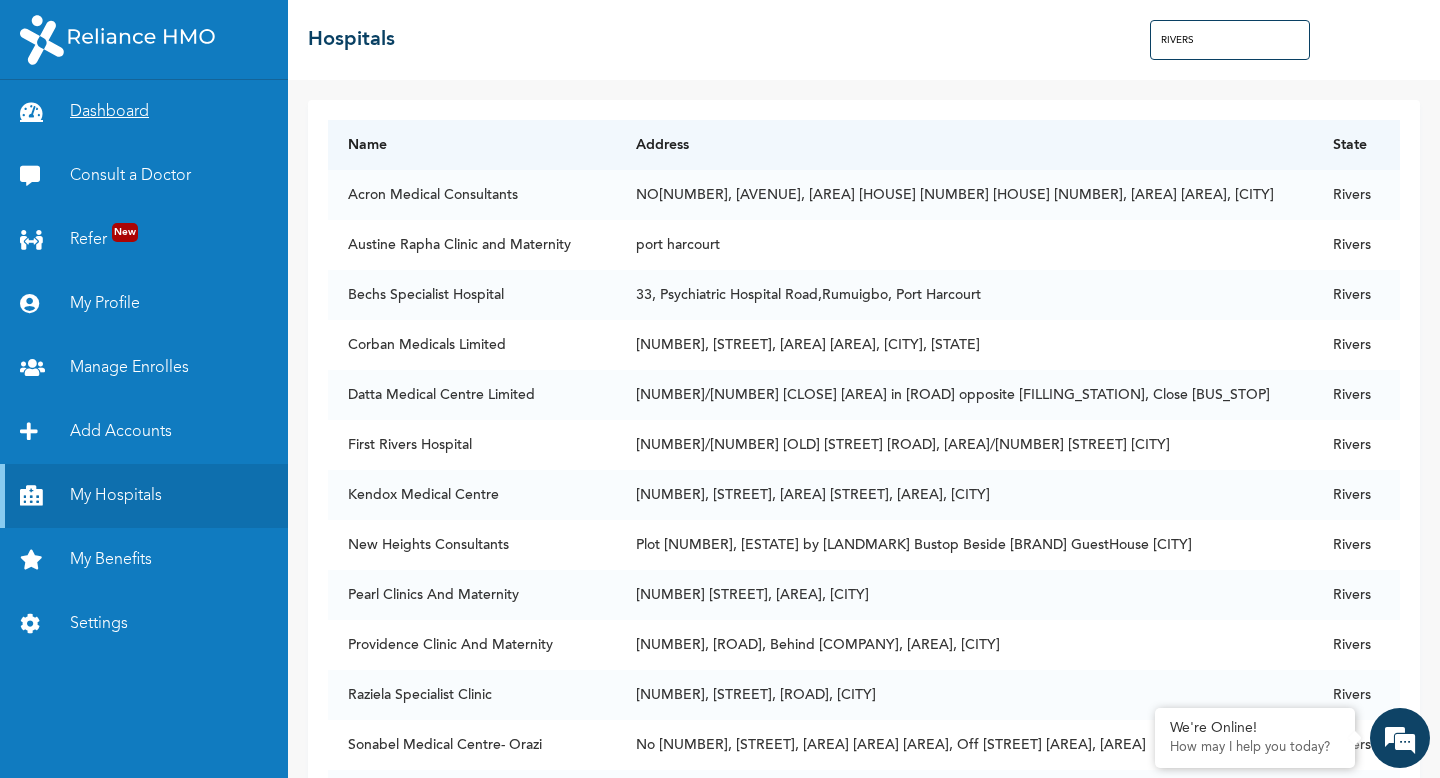 type on "RIVERS" 